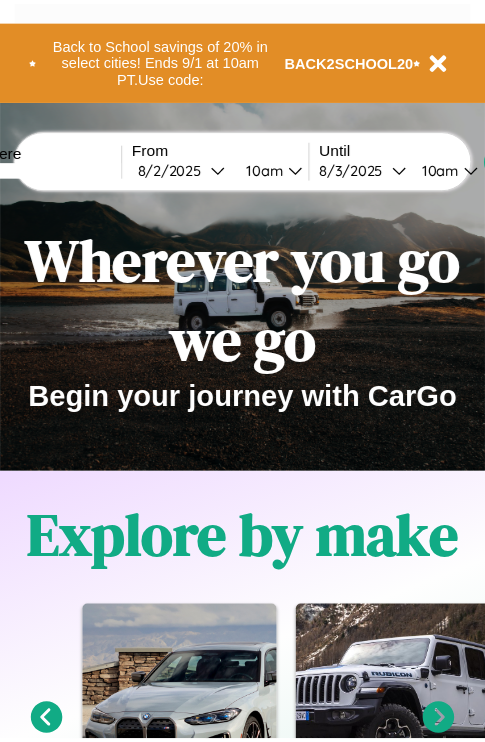 scroll, scrollTop: 0, scrollLeft: 0, axis: both 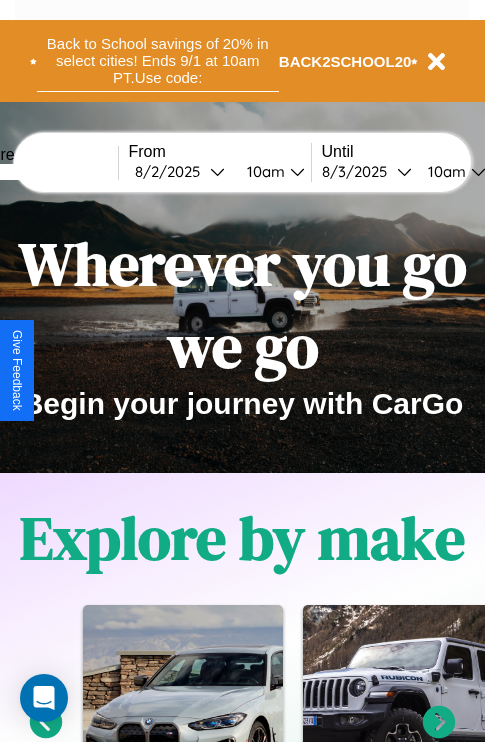 click on "Back to School savings of 20% in select cities! Ends 9/1 at 10am PT.  Use code:" at bounding box center (158, 61) 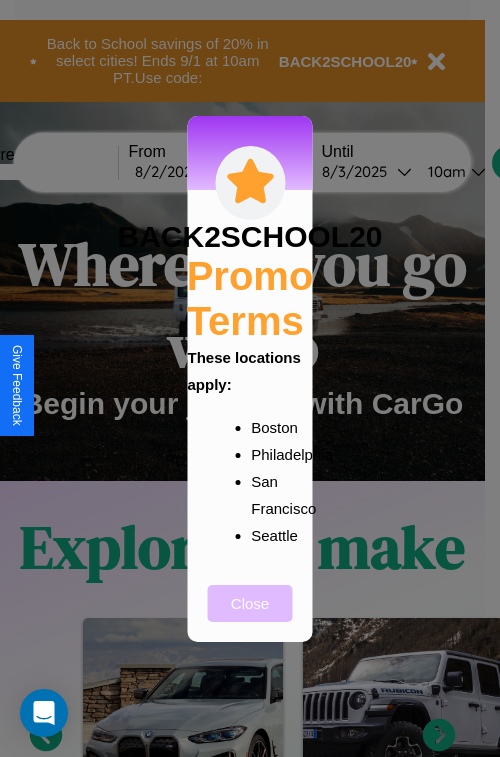 click on "Close" at bounding box center (250, 603) 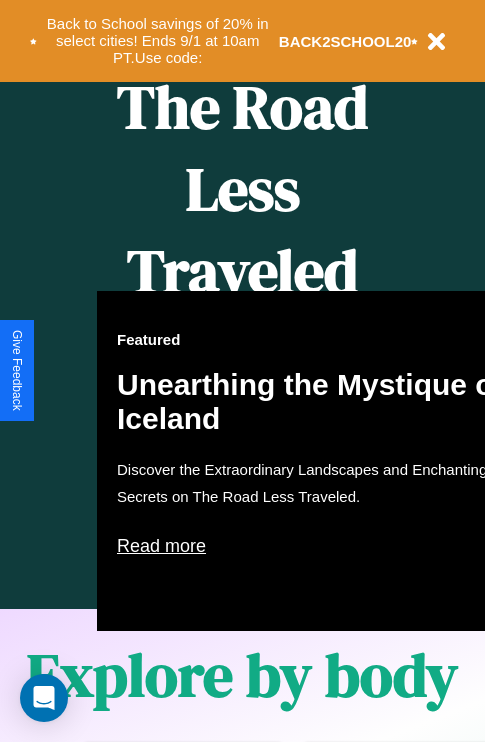 scroll, scrollTop: 2423, scrollLeft: 0, axis: vertical 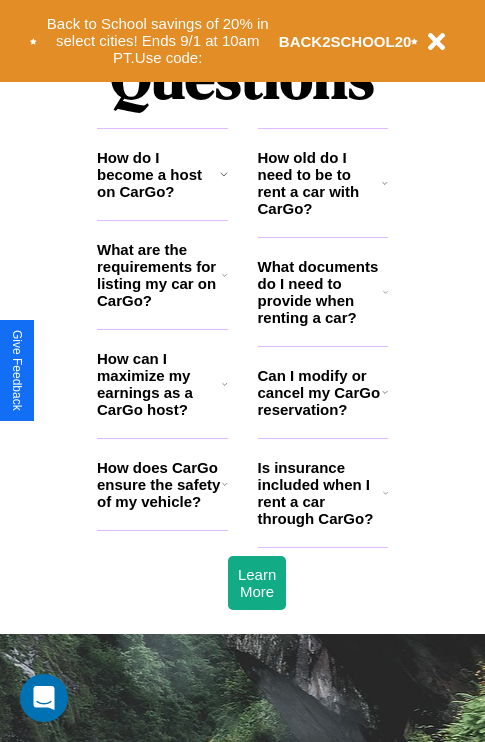 click 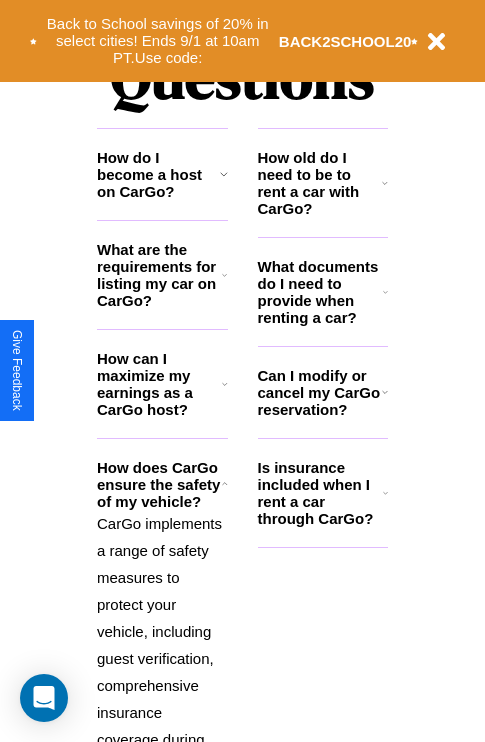 click 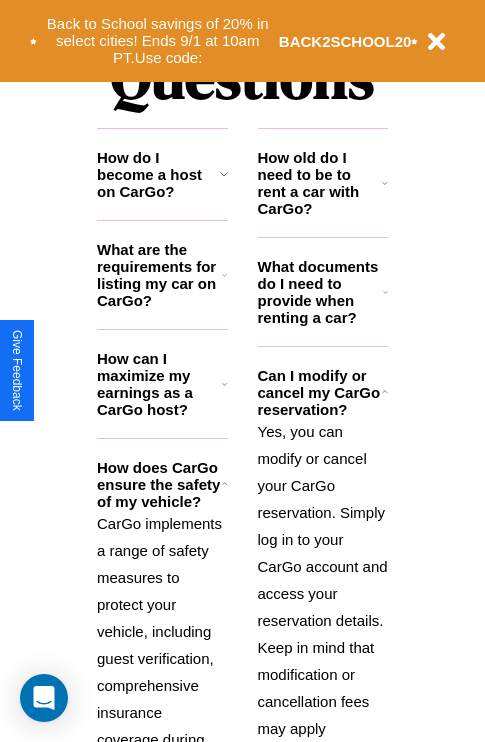 click on "CarGo implements a range of safety measures to protect your vehicle, including guest verification, comprehensive insurance coverage during rentals, and a security deposit system. Additionally, we encourage hosts to review guests' profiles and ratings before accepting booking requests." at bounding box center (162, 753) 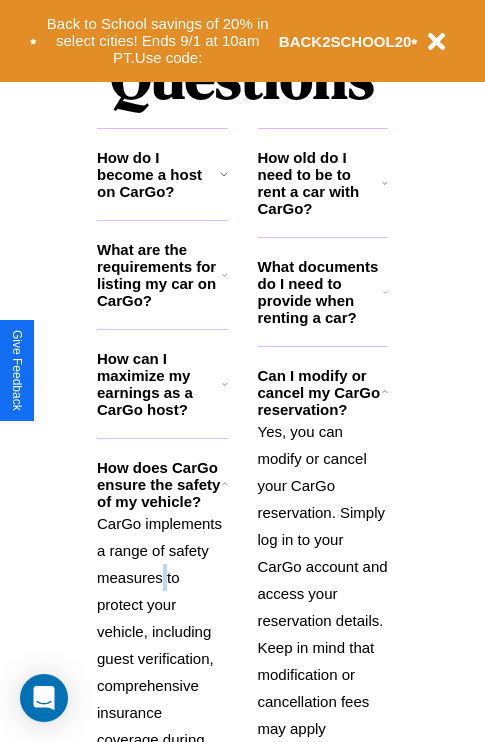 click on "CarGo implements a range of safety measures to protect your vehicle, including guest verification, comprehensive insurance coverage during rentals, and a security deposit system. Additionally, we encourage hosts to review guests' profiles and ratings before accepting booking requests." at bounding box center (162, 753) 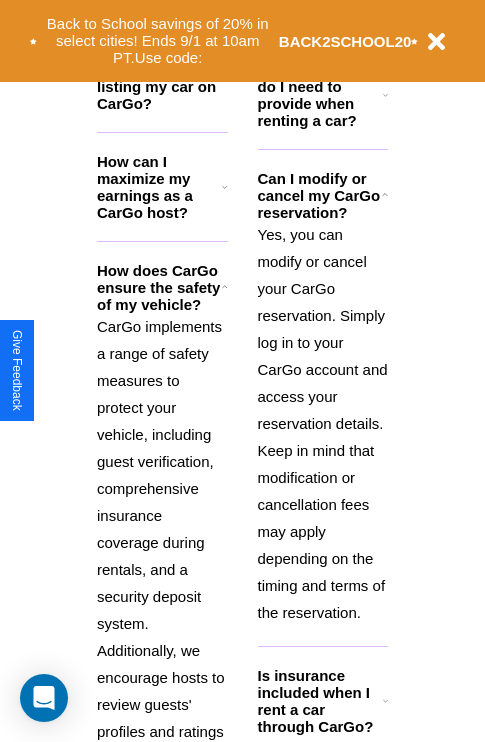 click 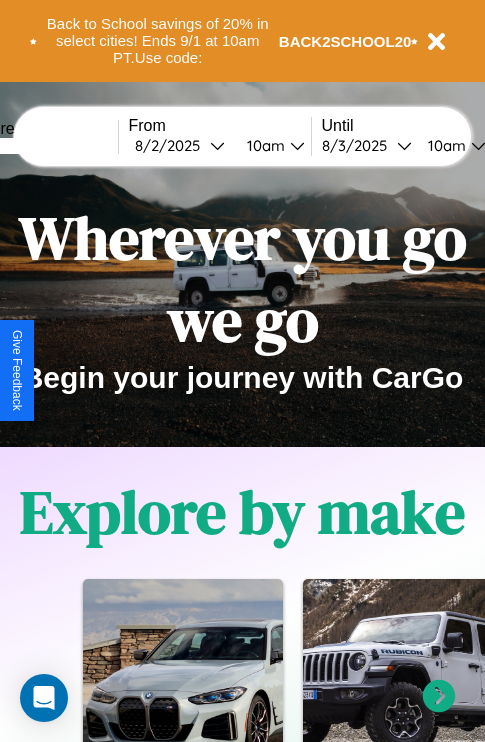 scroll, scrollTop: 0, scrollLeft: 0, axis: both 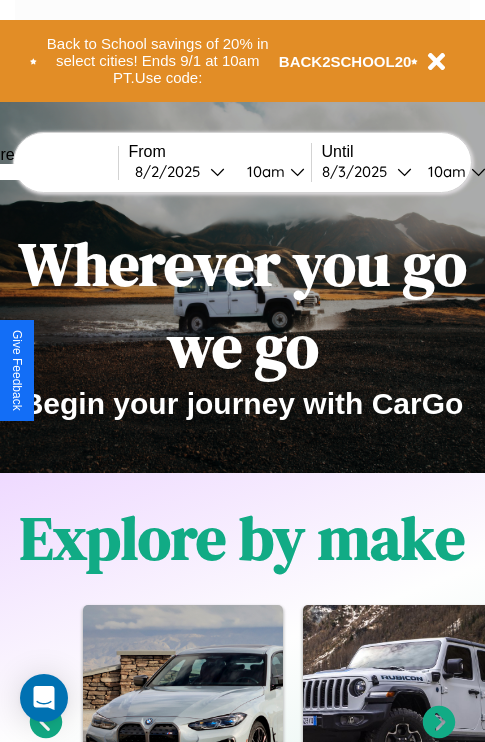 click at bounding box center [43, 172] 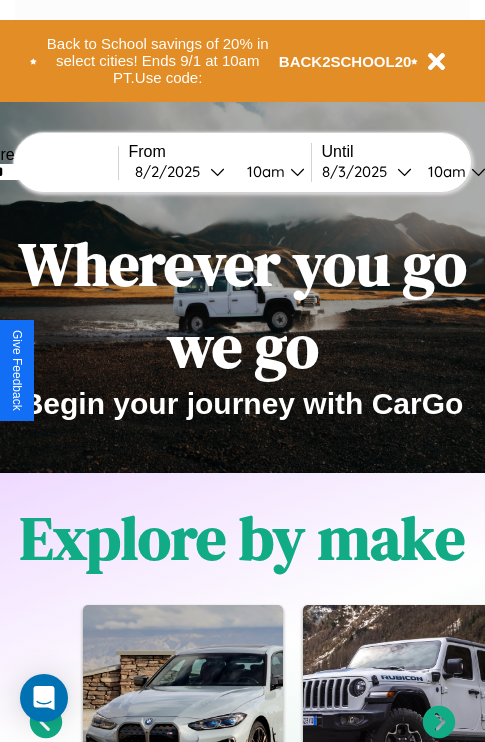 type on "******" 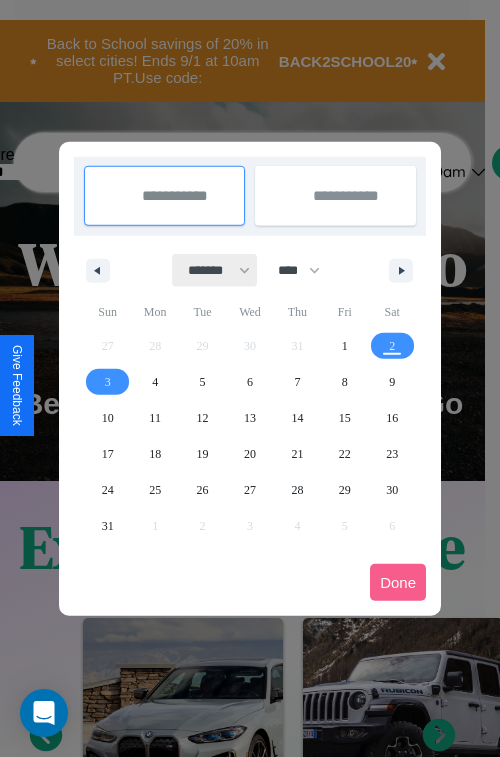 click on "******* ******** ***** ***** *** **** **** ****** ********* ******* ******** ********" at bounding box center [215, 270] 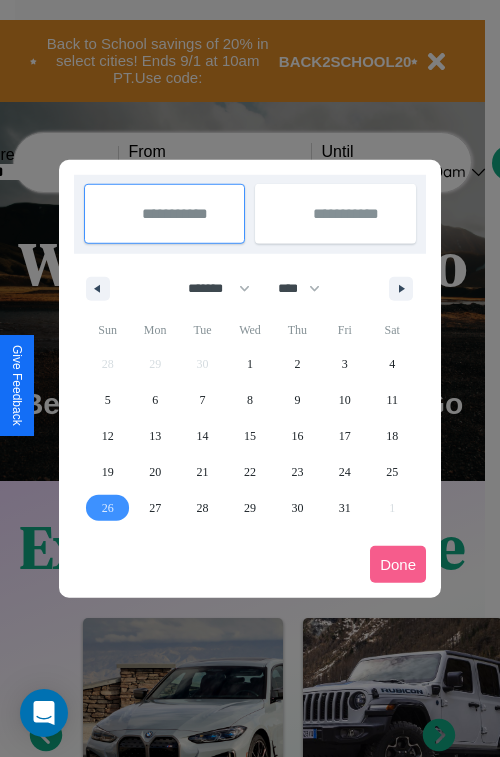 click on "26" at bounding box center [108, 508] 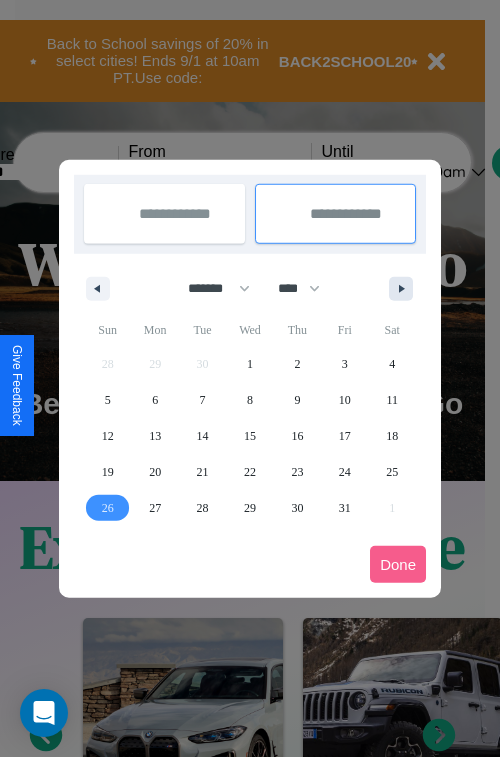 click at bounding box center [405, 289] 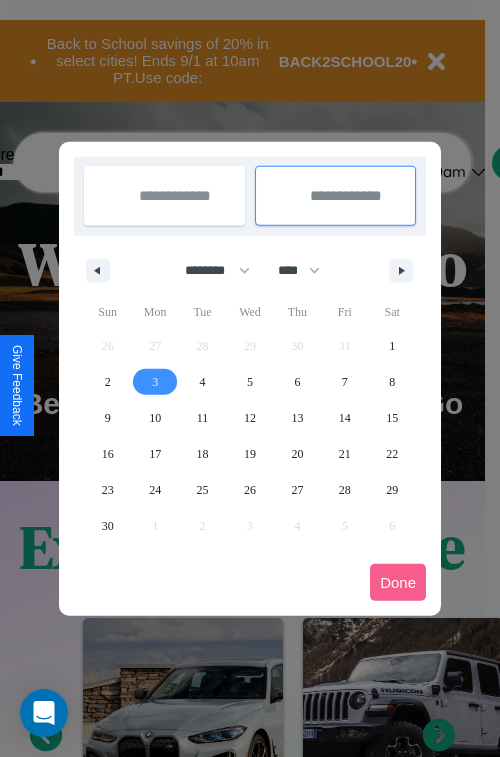 click on "3" at bounding box center (155, 382) 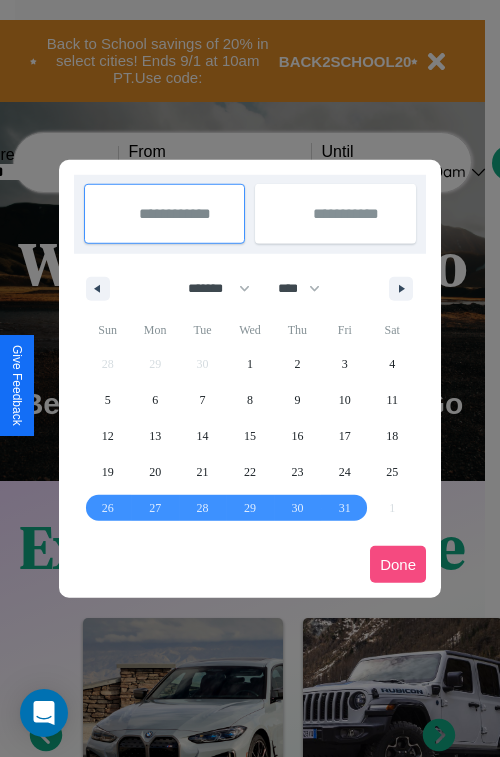 click on "Done" at bounding box center (398, 564) 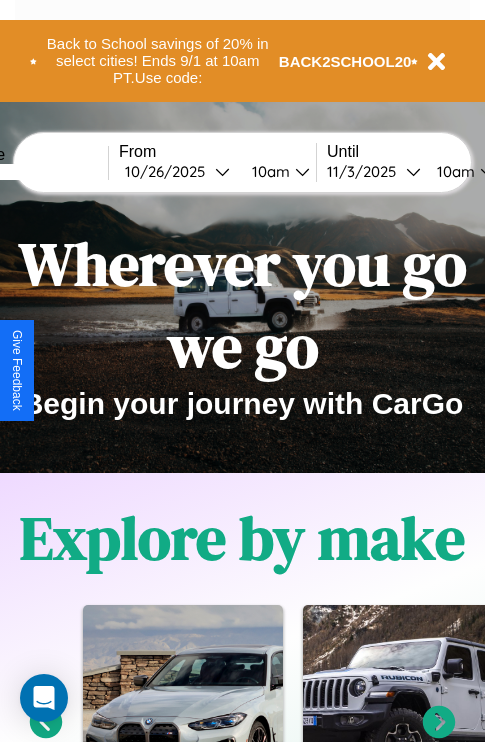 scroll, scrollTop: 0, scrollLeft: 77, axis: horizontal 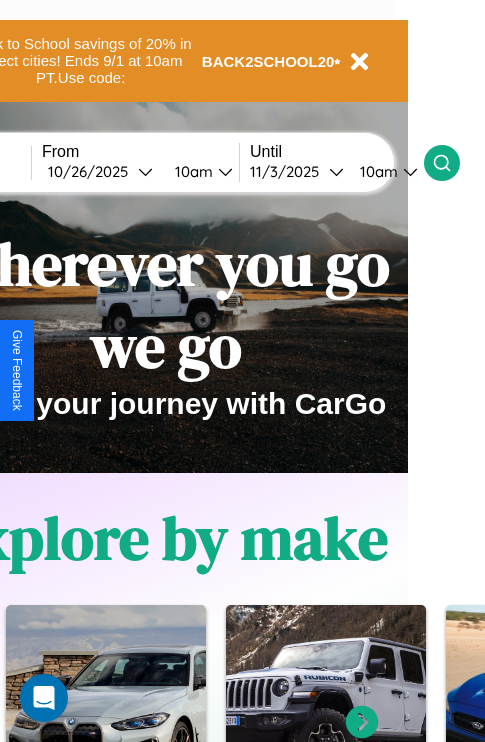 click 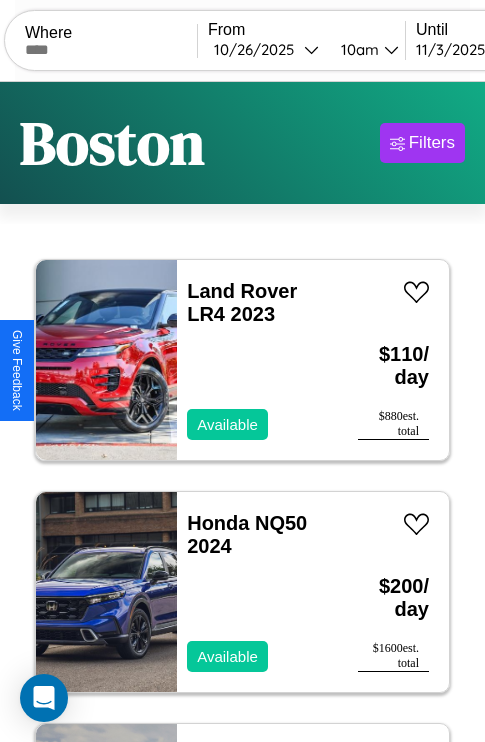 scroll, scrollTop: 94, scrollLeft: 0, axis: vertical 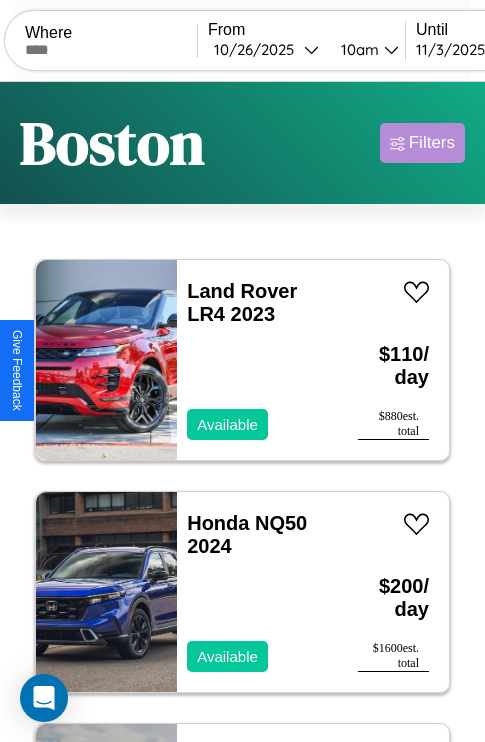 click on "Filters" at bounding box center [432, 143] 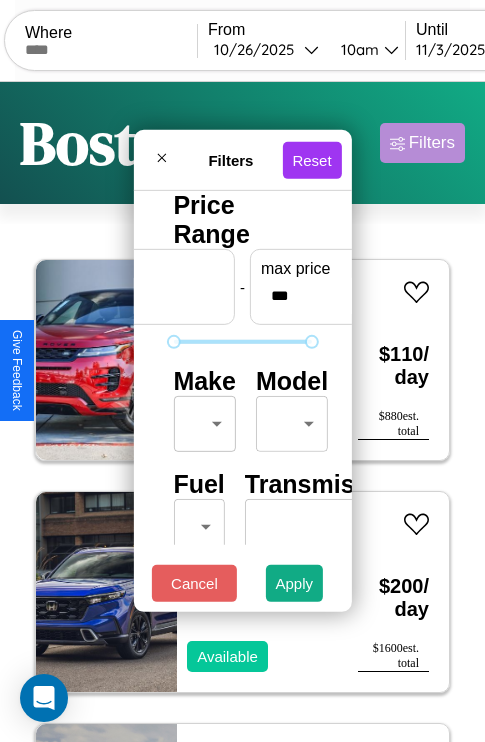 scroll, scrollTop: 59, scrollLeft: 0, axis: vertical 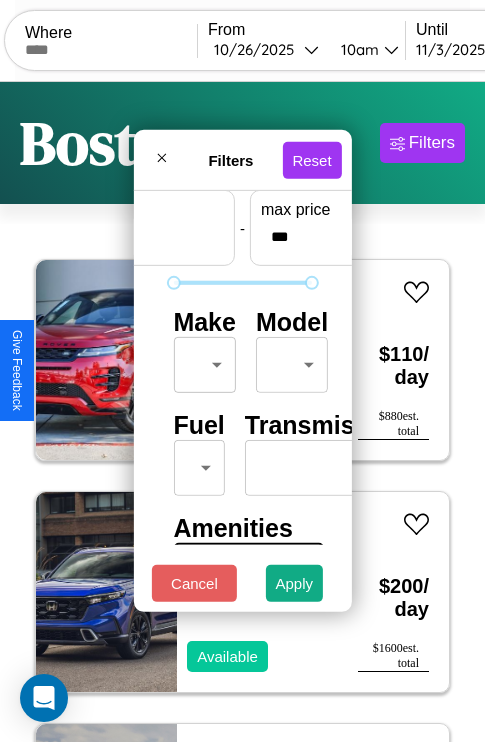 click on "CarGo Where From [DATE] [TIME] Until [DATE] [TIME] Become a Host Login Sign Up [CITY] Filters 111 cars in this area These cars can be picked up in this city. Land Rover LR4 2023 Available $ 110 / day $ 880 est. total Honda NQ50 2024 Available $ 200 / day $ 1600 est. total BMW 135i 2018 Unavailable $ 50 / day $ 400 est. total Aston Martin V8 2016 Available $ 30 / day $ 240 est. total Infiniti Q50 2022 Available $ 90 / day $ 720 est. total Ford LN700 2019 Available $ 90 / day $ 720 est. total GMC NE 2023 Unavailable $ 150 / day $ 1200 est. total Volkswagen Golf 2021 Available $ 100 / day $ 800 est. total Lamborghini 147 2023 Unavailable $ 60 / day $ 480 est. total Ford Milford Welding & Manufacturing Inc. 2023 Available $ 100 / day $ 800 est. total Jaguar XK 2016 Available $ 90 / day $ 720 est. total Hyundai Hyundai Steel Industries, Inc. 2024 Available $ 50 / day $ 400 est. total Honda CN250 (Helix) 2023 Available $ 140 $" at bounding box center [242, 412] 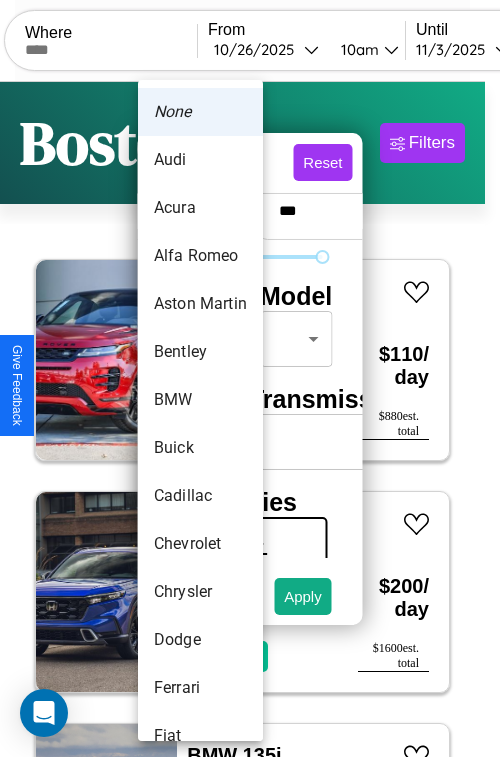 click on "Audi" at bounding box center (200, 160) 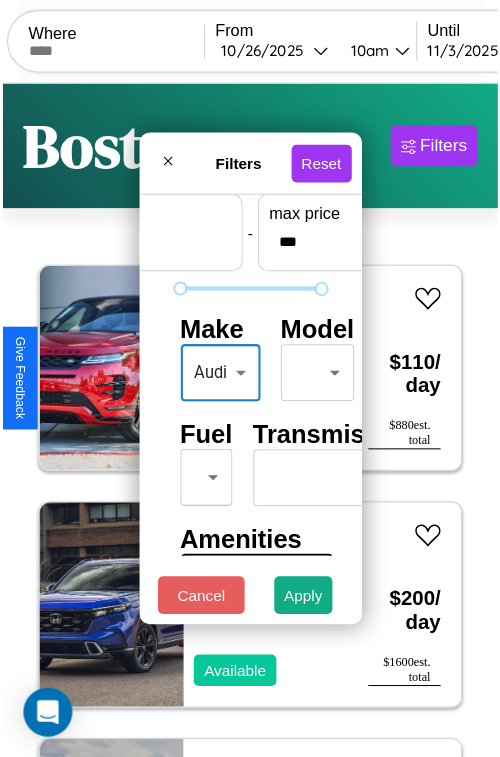 scroll, scrollTop: 162, scrollLeft: 0, axis: vertical 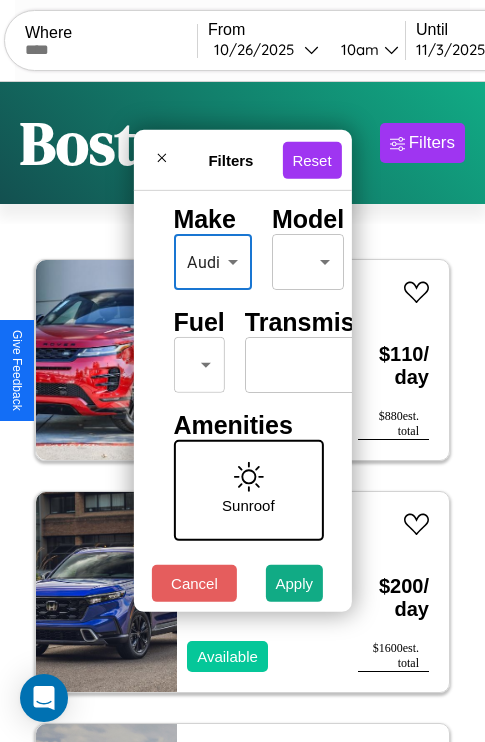 click on "CarGo Where From [DATE] [TIME] Until [DATE] [TIME] Become a Host Login Sign Up [CITY] Filters 111 cars in this area These cars can be picked up in this city. Land Rover LR4 2023 Available $ 110 / day $ 880 est. total Honda NQ50 2024 Available $ 200 / day $ 1600 est. total BMW 135i 2018 Unavailable $ 50 / day $ 400 est. total Aston Martin V8 2016 Available $ 30 / day $ 240 est. total Infiniti Q50 2022 Available $ 90 / day $ 720 est. total Ford LN700 2019 Available $ 90 / day $ 720 est. total GMC NE 2023 Unavailable $ 150 / day $ 1200 est. total Volkswagen Golf 2021 Available $ 100 / day $ 800 est. total Lamborghini 147 2023 Unavailable $ 60 / day $ 480 est. total Ford Milford Welding & Manufacturing Inc. 2023 Available $ 100 / day $ 800 est. total Jaguar XK 2016 Available $ 90 / day $ 720 est. total Hyundai Hyundai Steel Industries, Inc. 2024 Available $ 50 / day $ 400 est. total Honda CN250 (Helix) 2023 Available $ 140 $" at bounding box center (242, 412) 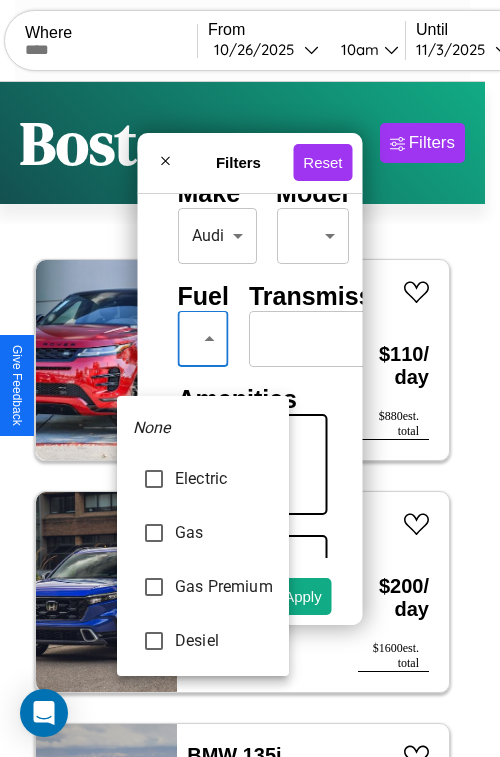 type on "***" 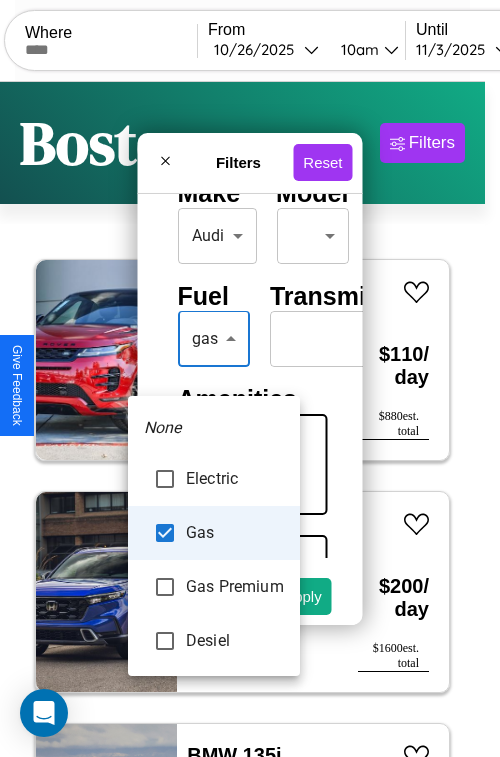 click at bounding box center (250, 378) 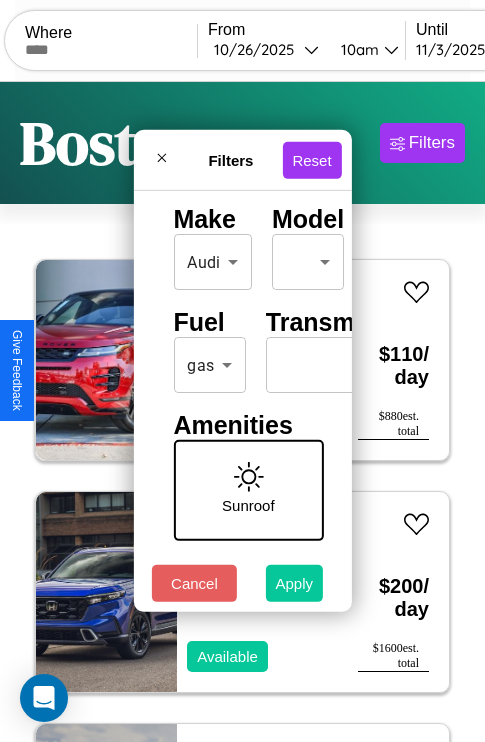 click on "Apply" at bounding box center (295, 583) 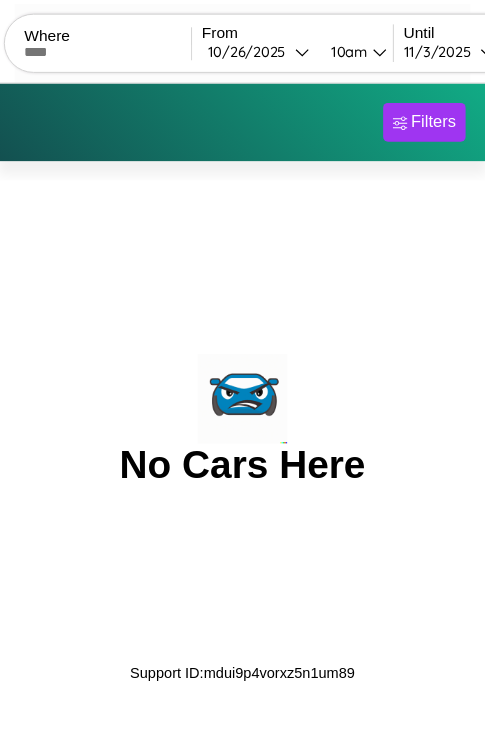 scroll, scrollTop: 0, scrollLeft: 0, axis: both 